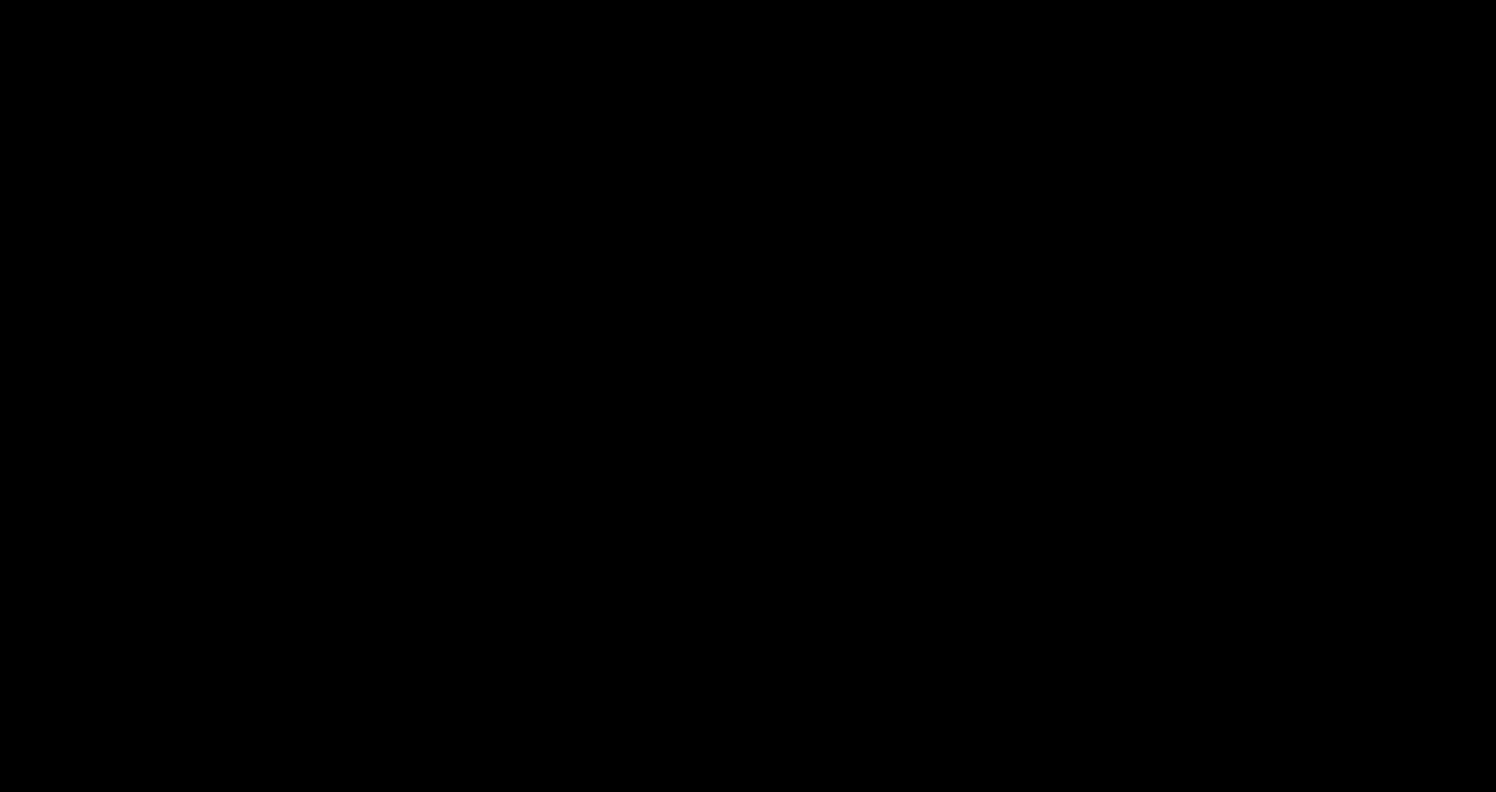 scroll, scrollTop: 0, scrollLeft: 0, axis: both 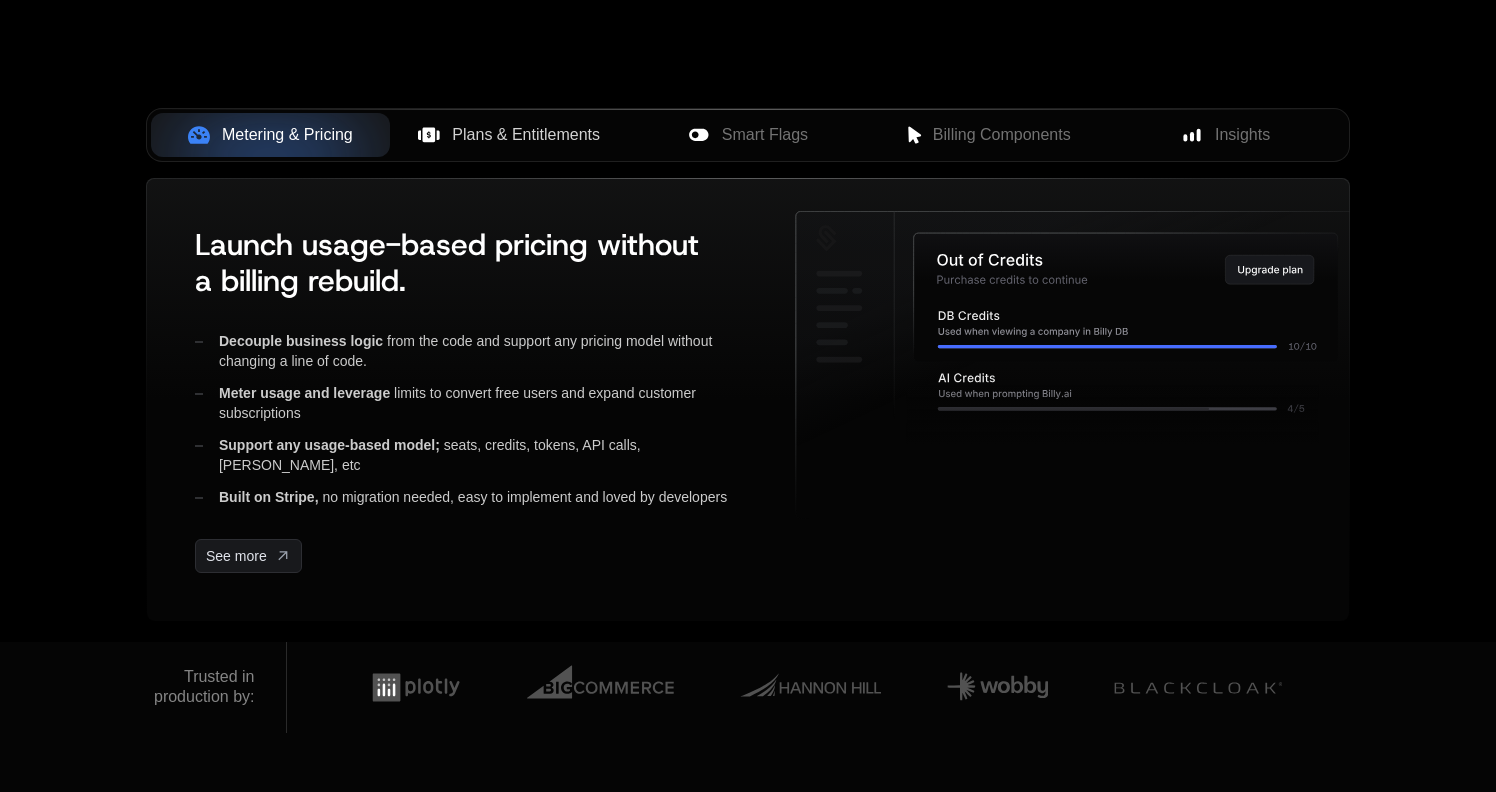 click on "Plans & Entitlements" at bounding box center [526, 135] 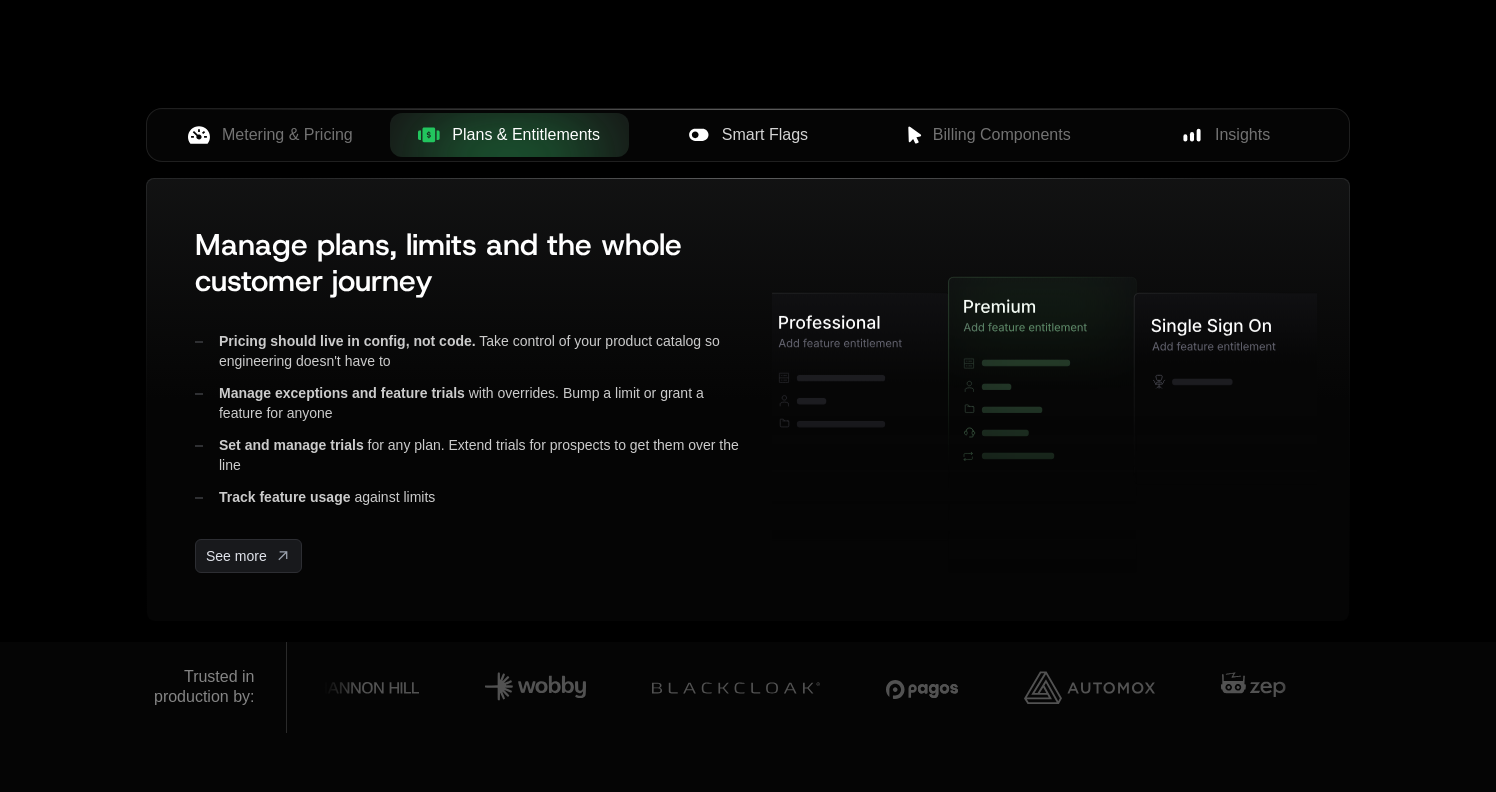 click 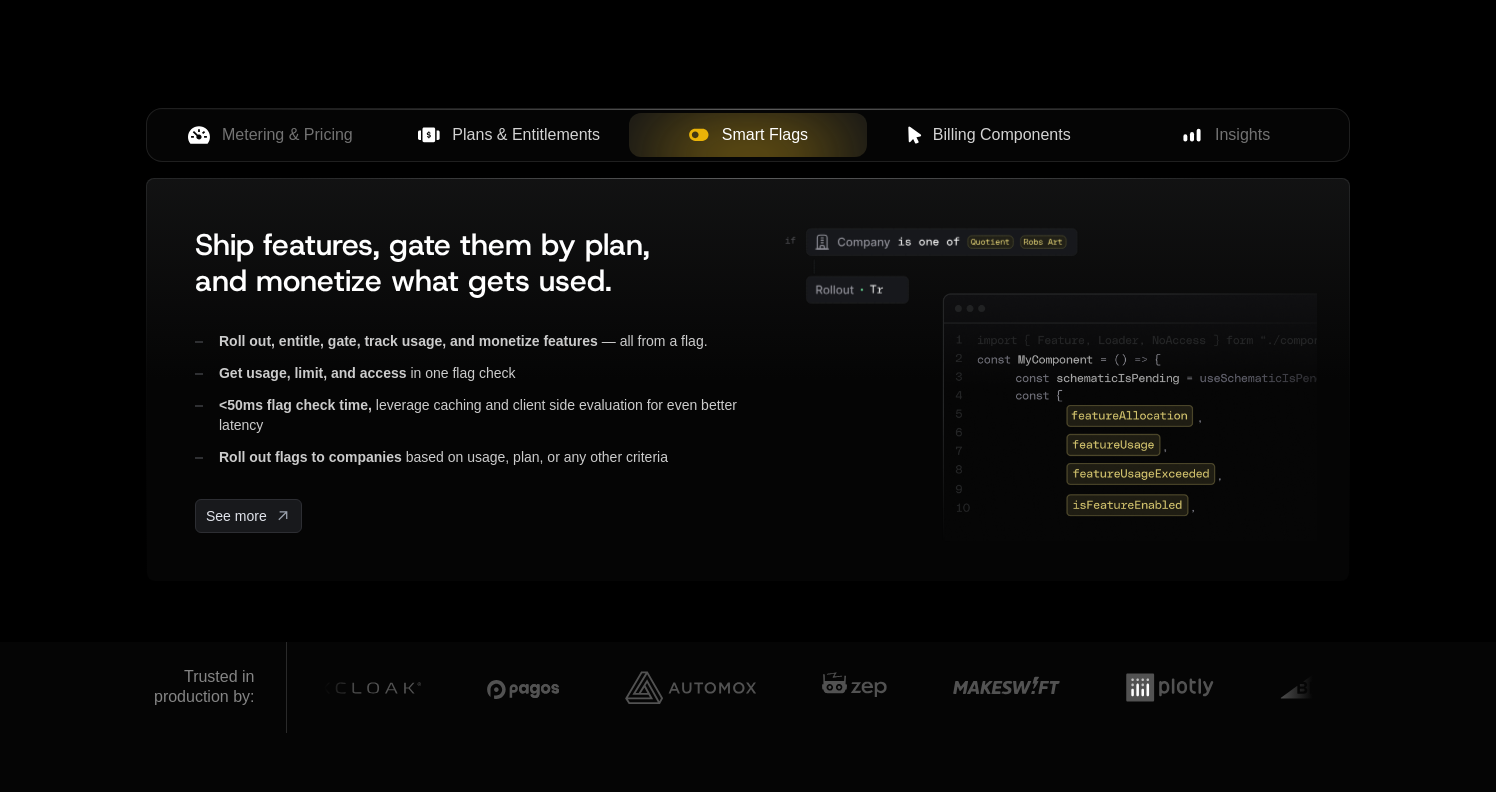 click on "Billing Components" at bounding box center [1002, 135] 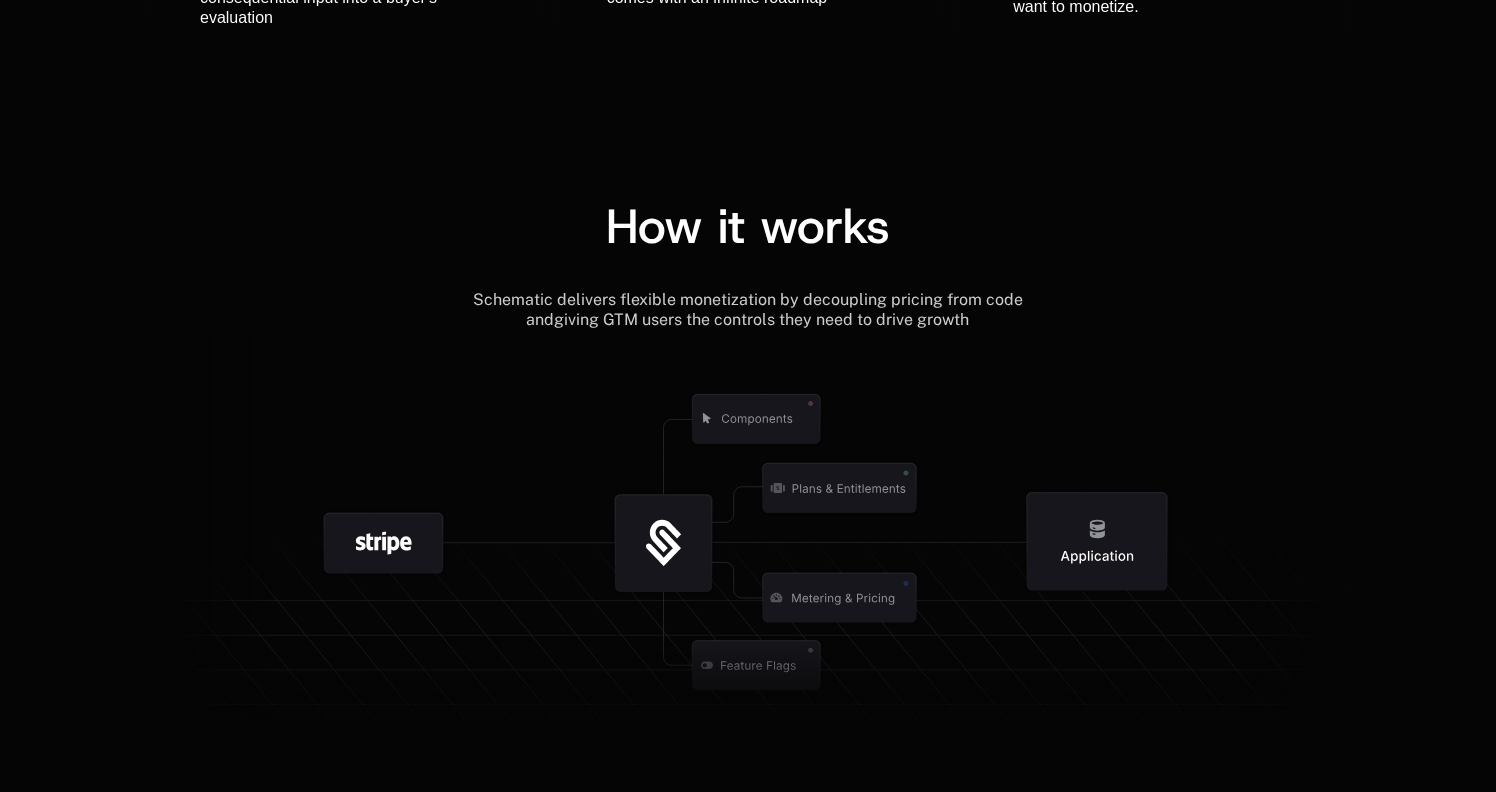 scroll, scrollTop: 3043, scrollLeft: 0, axis: vertical 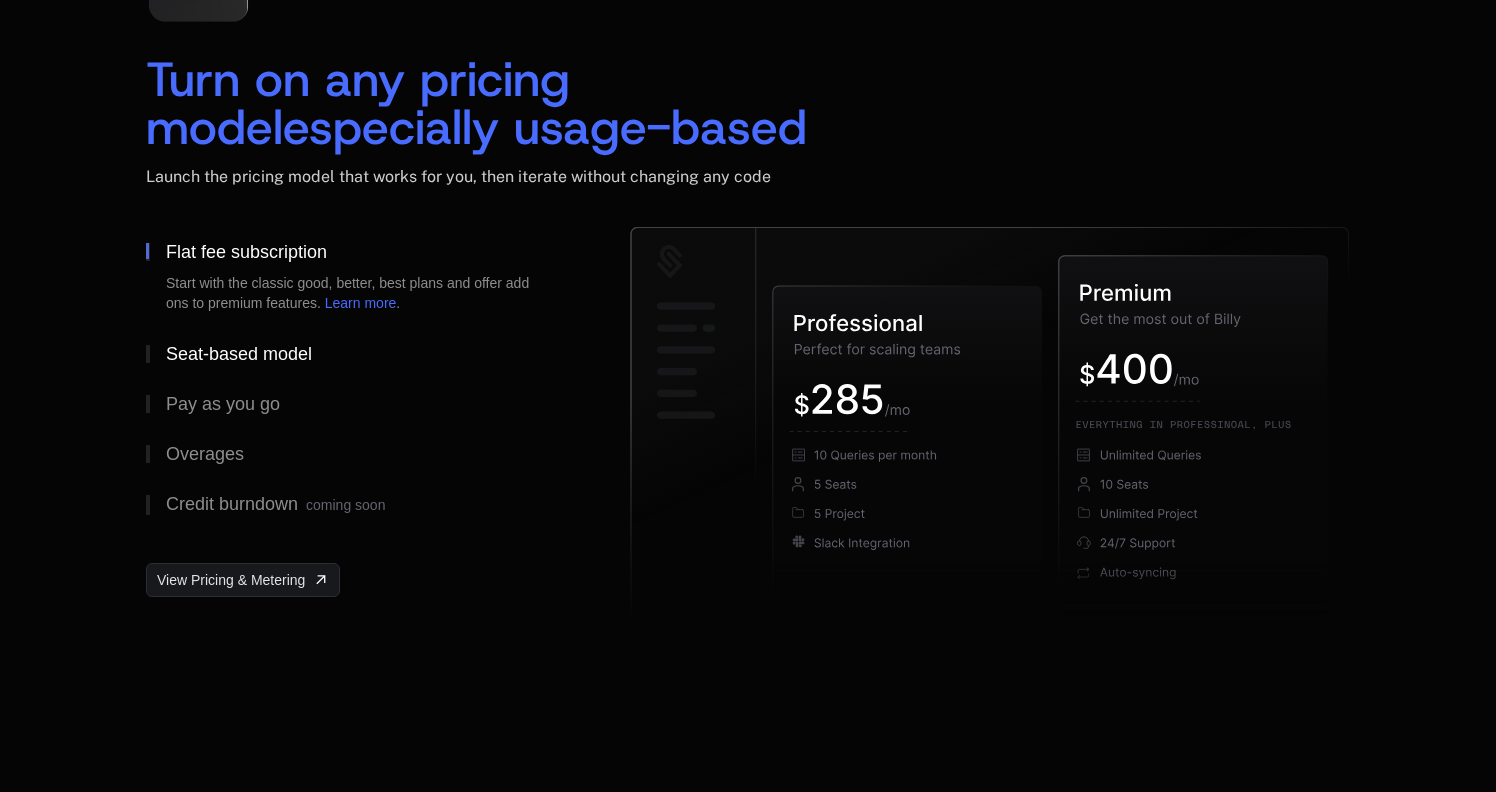 click on "Seat-based model" at bounding box center [239, 354] 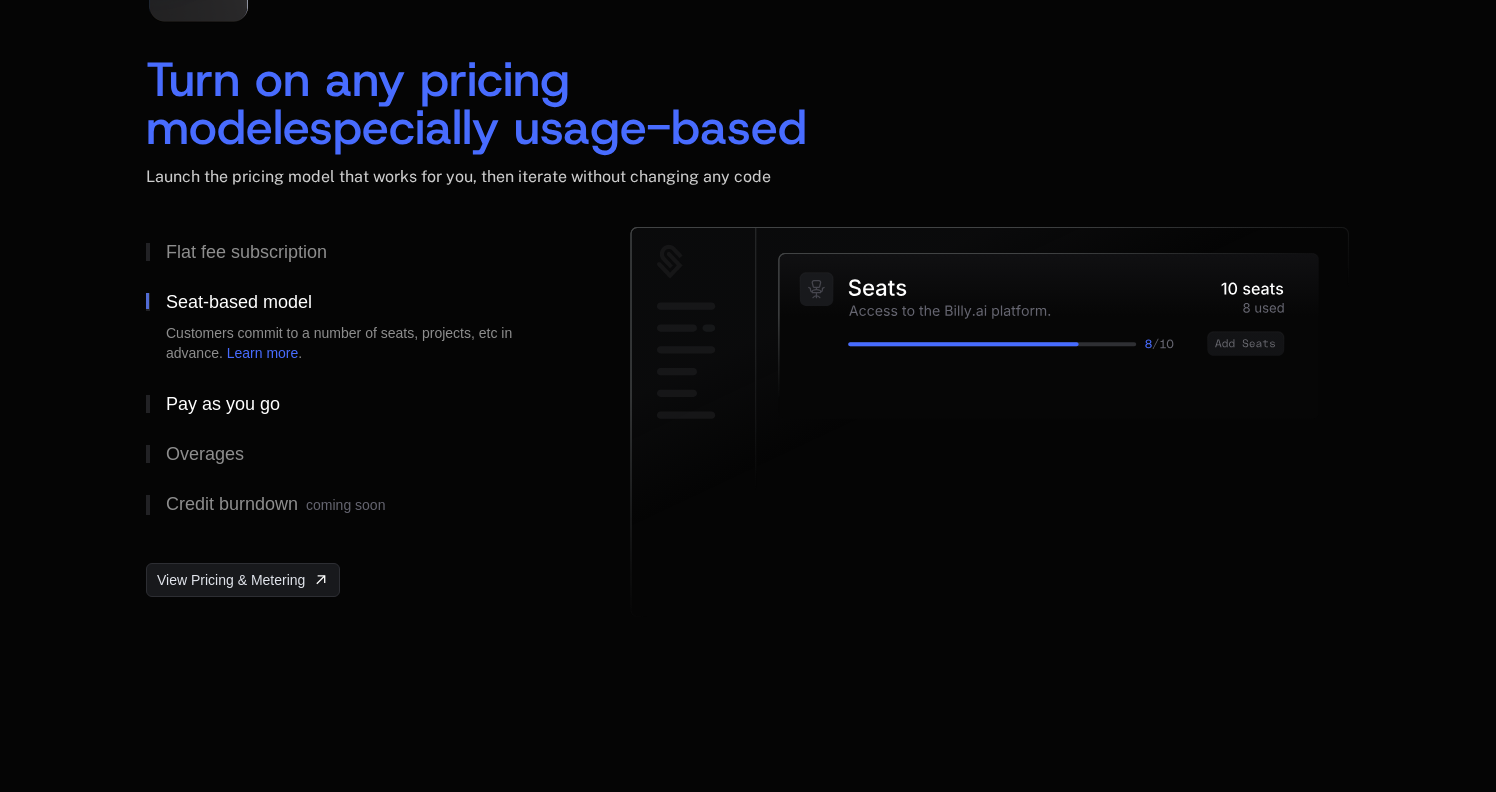 click on "Pay as you go" at bounding box center [356, 404] 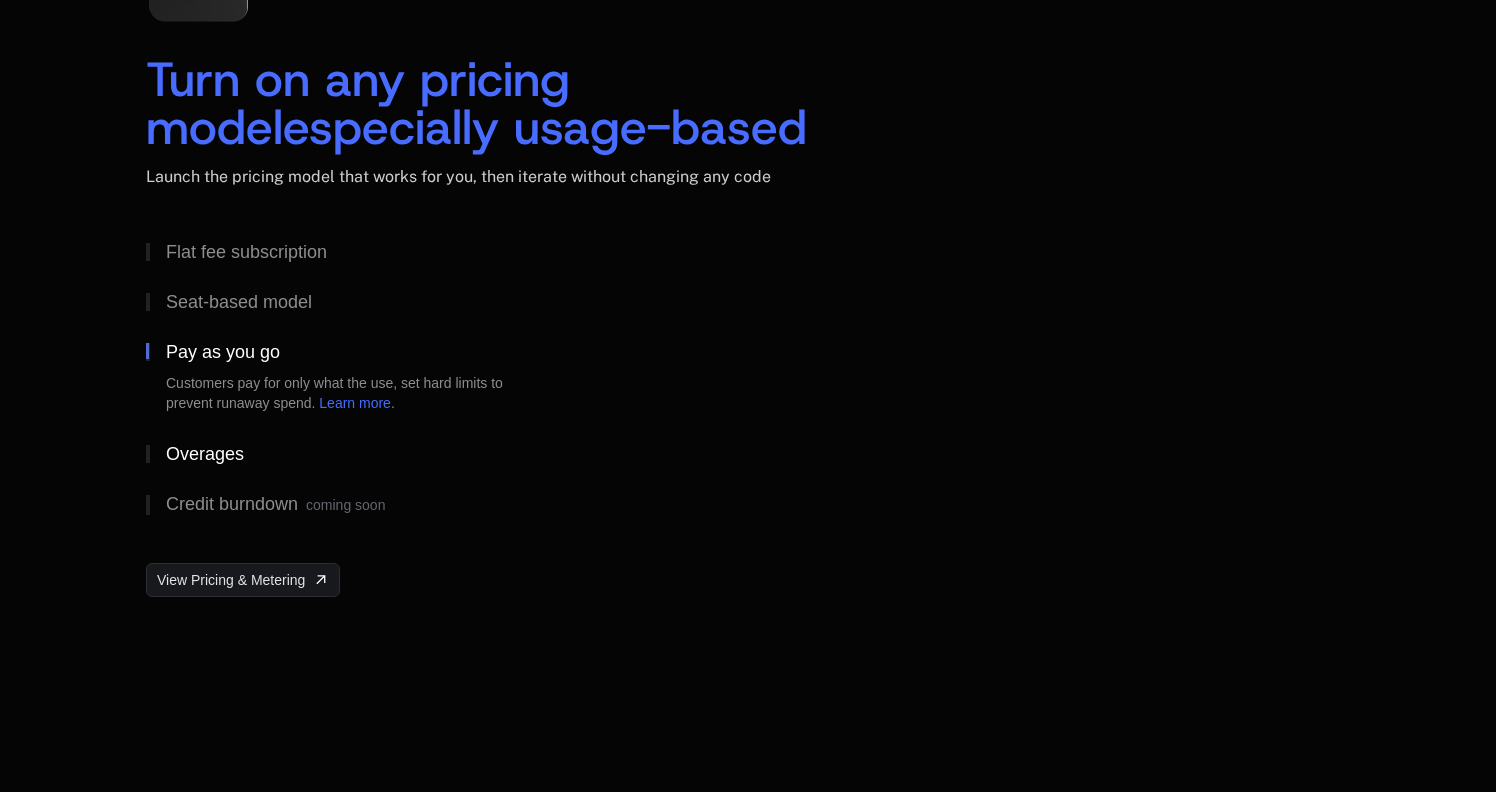 click on "Overages" at bounding box center (205, 454) 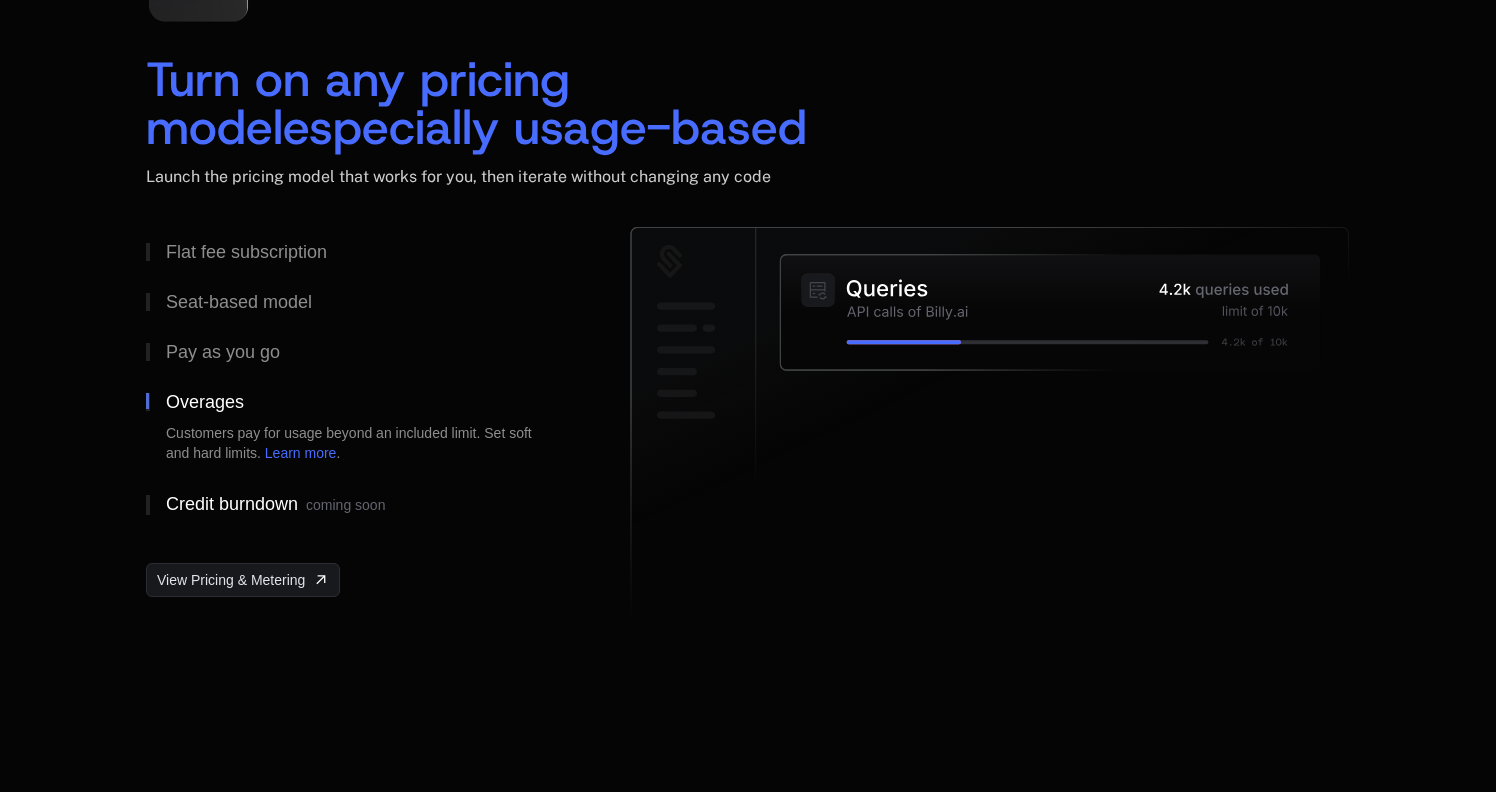 click on "Credit burndown coming soon" at bounding box center (356, 505) 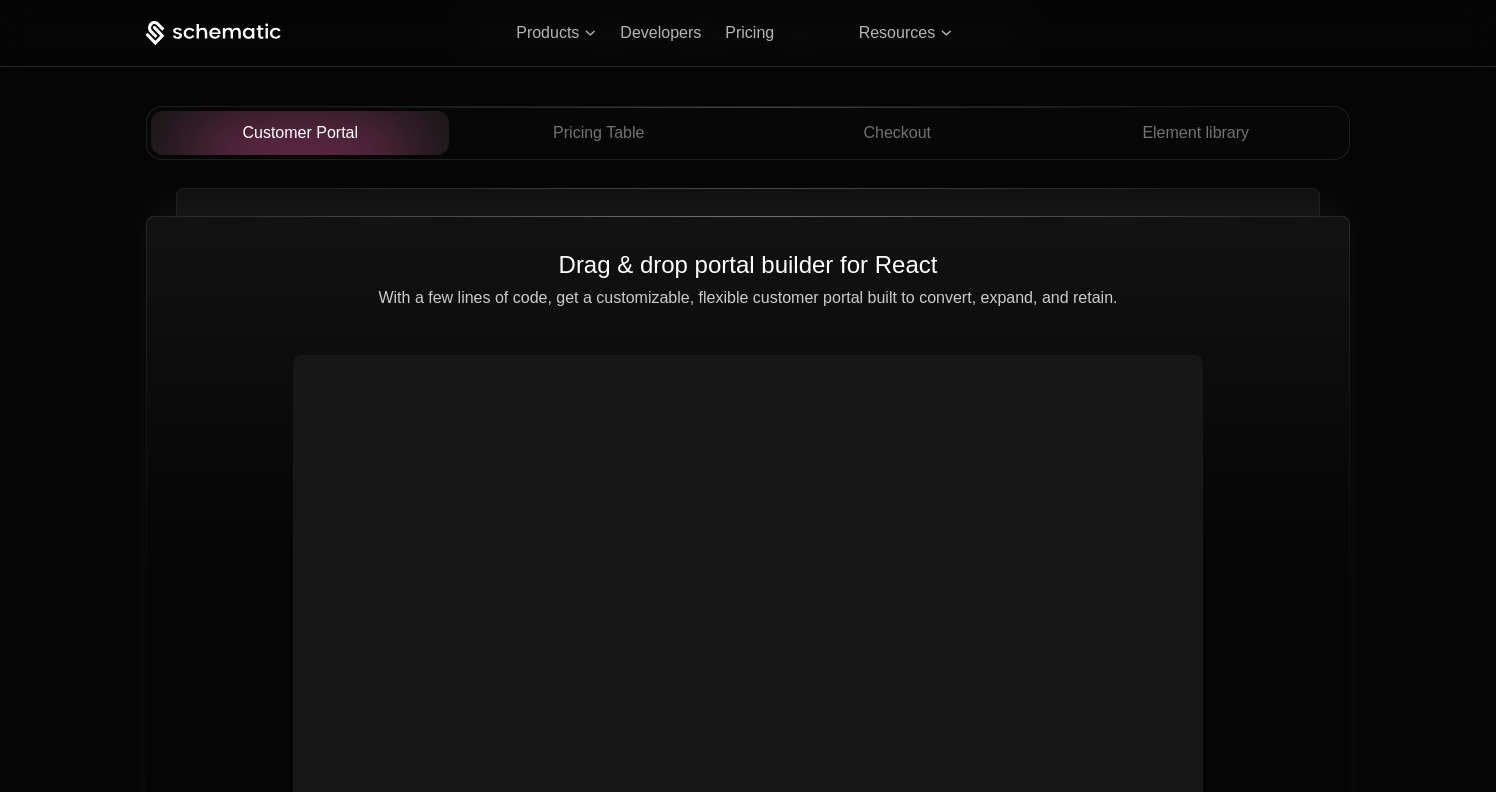 scroll, scrollTop: 7144, scrollLeft: 0, axis: vertical 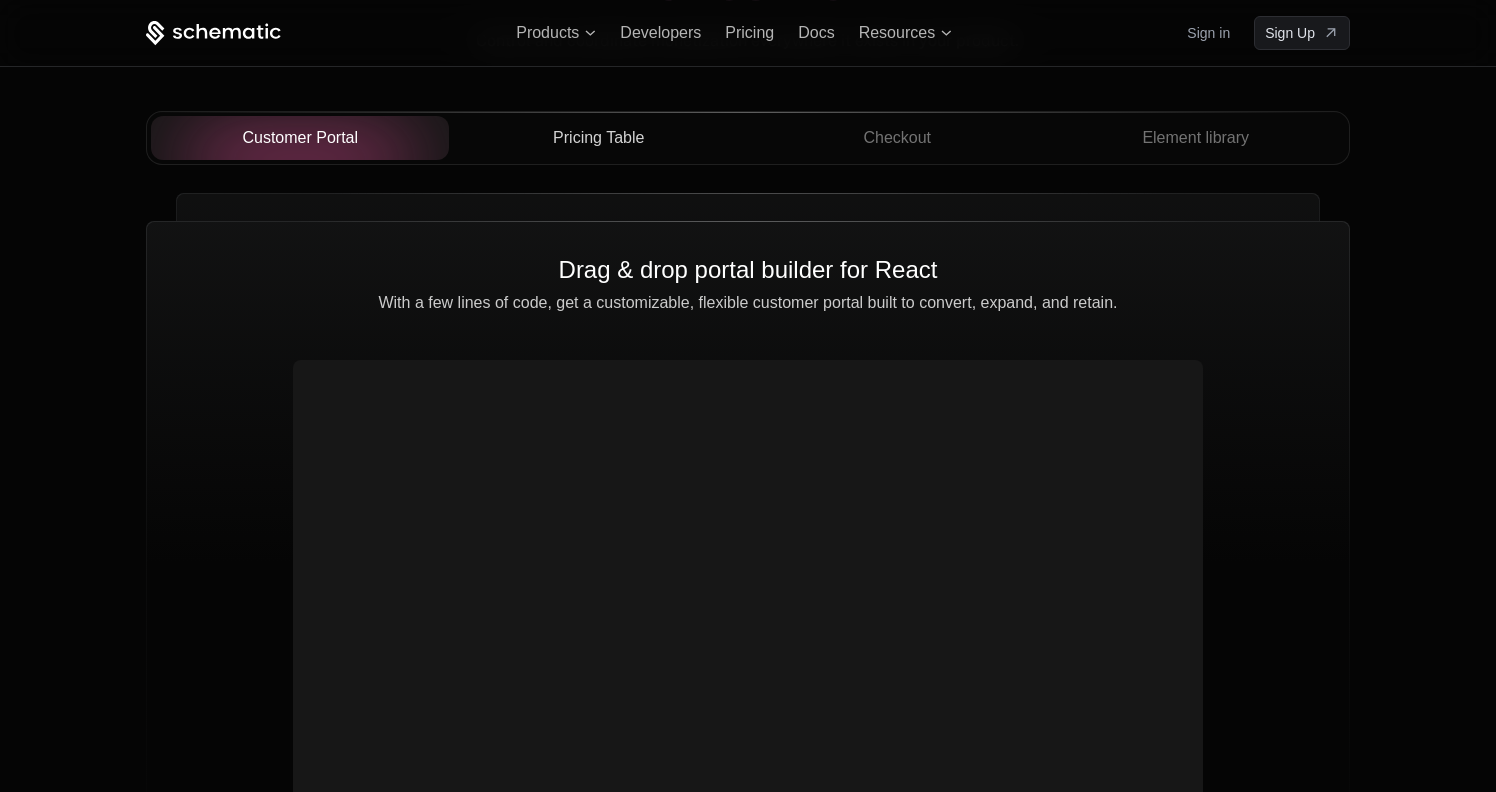 click on "Pricing Table" at bounding box center [598, 138] 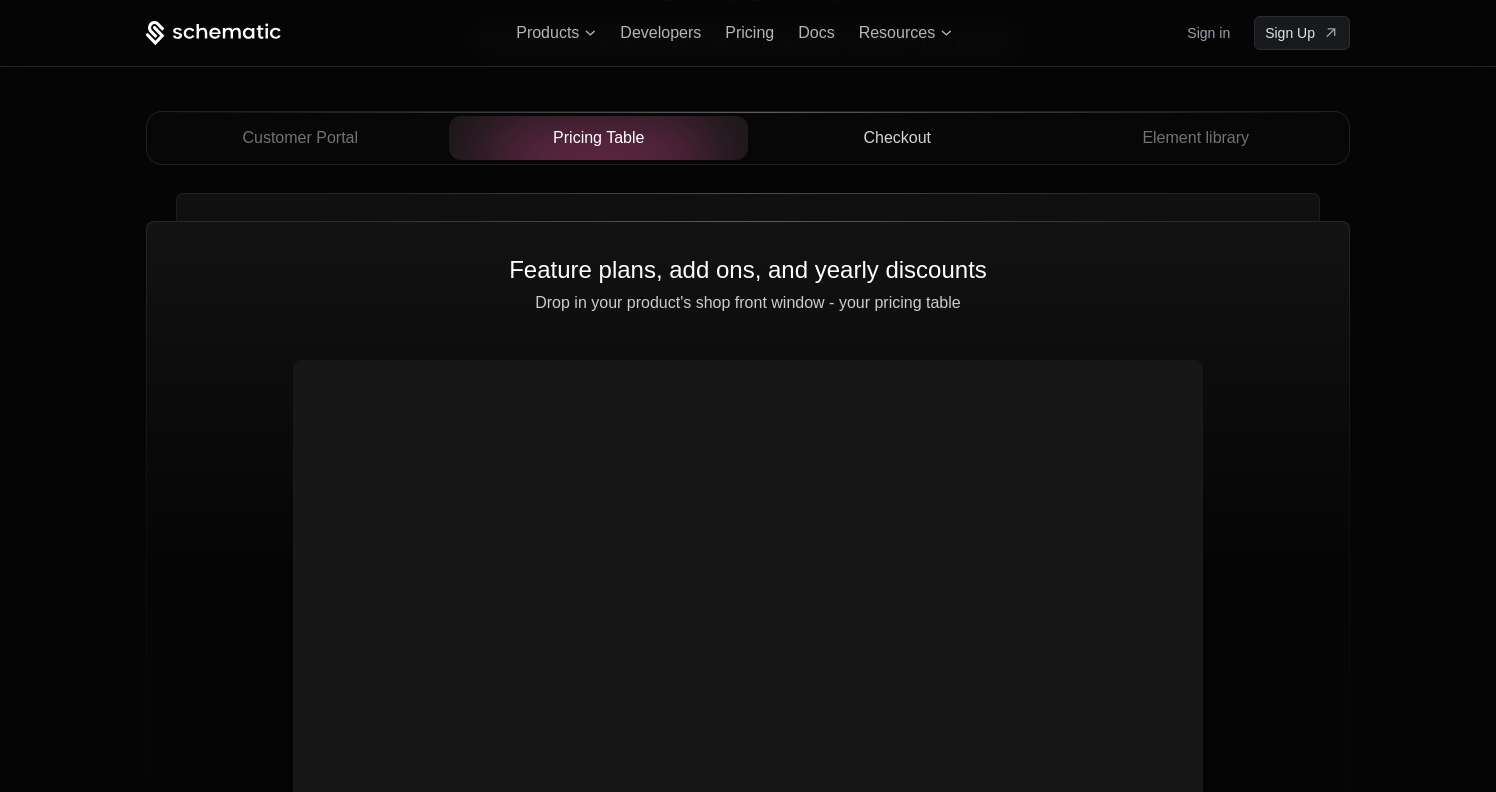 click on "Checkout" at bounding box center [897, 138] 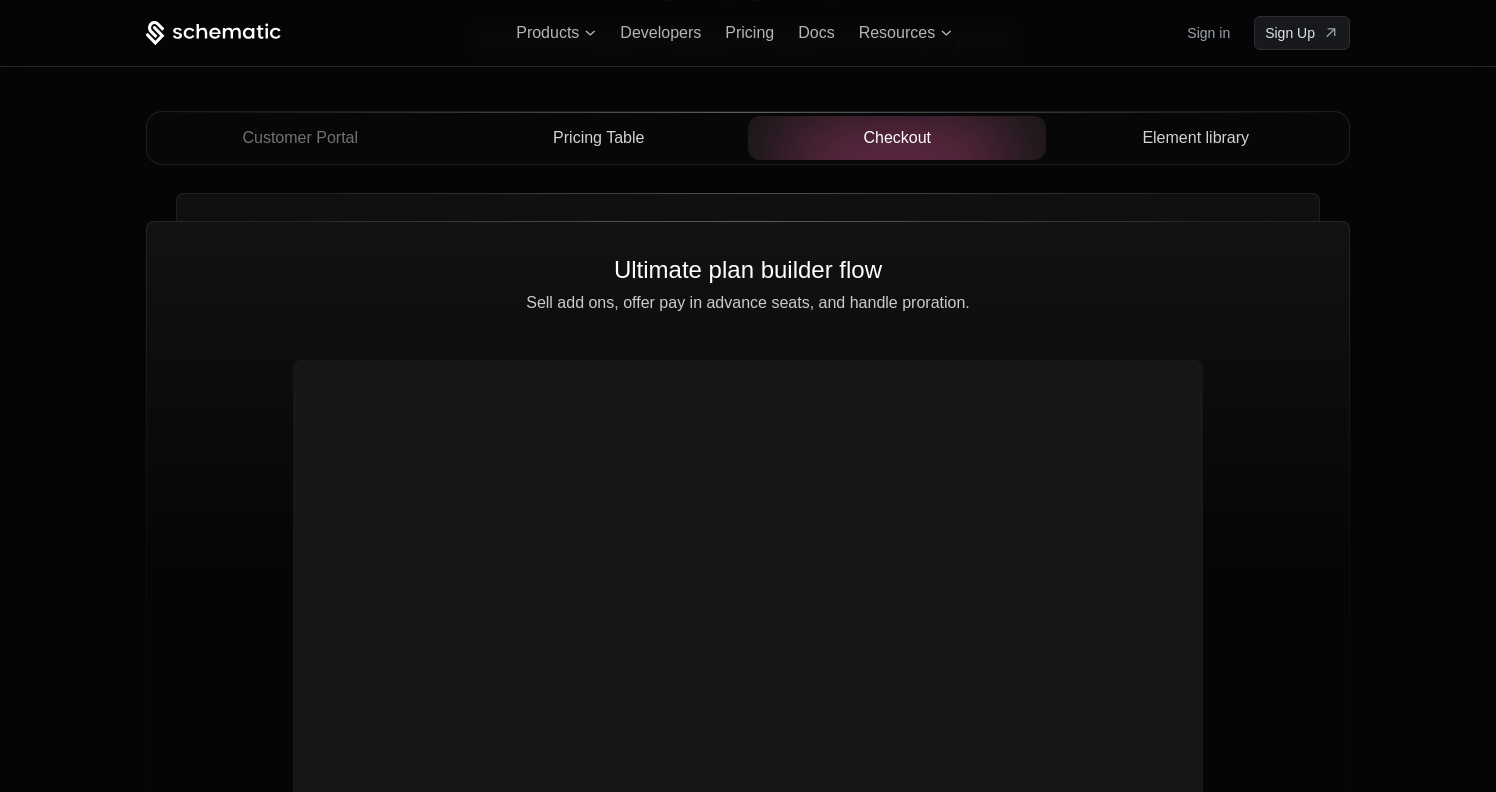 click on "Element library" at bounding box center [1195, 138] 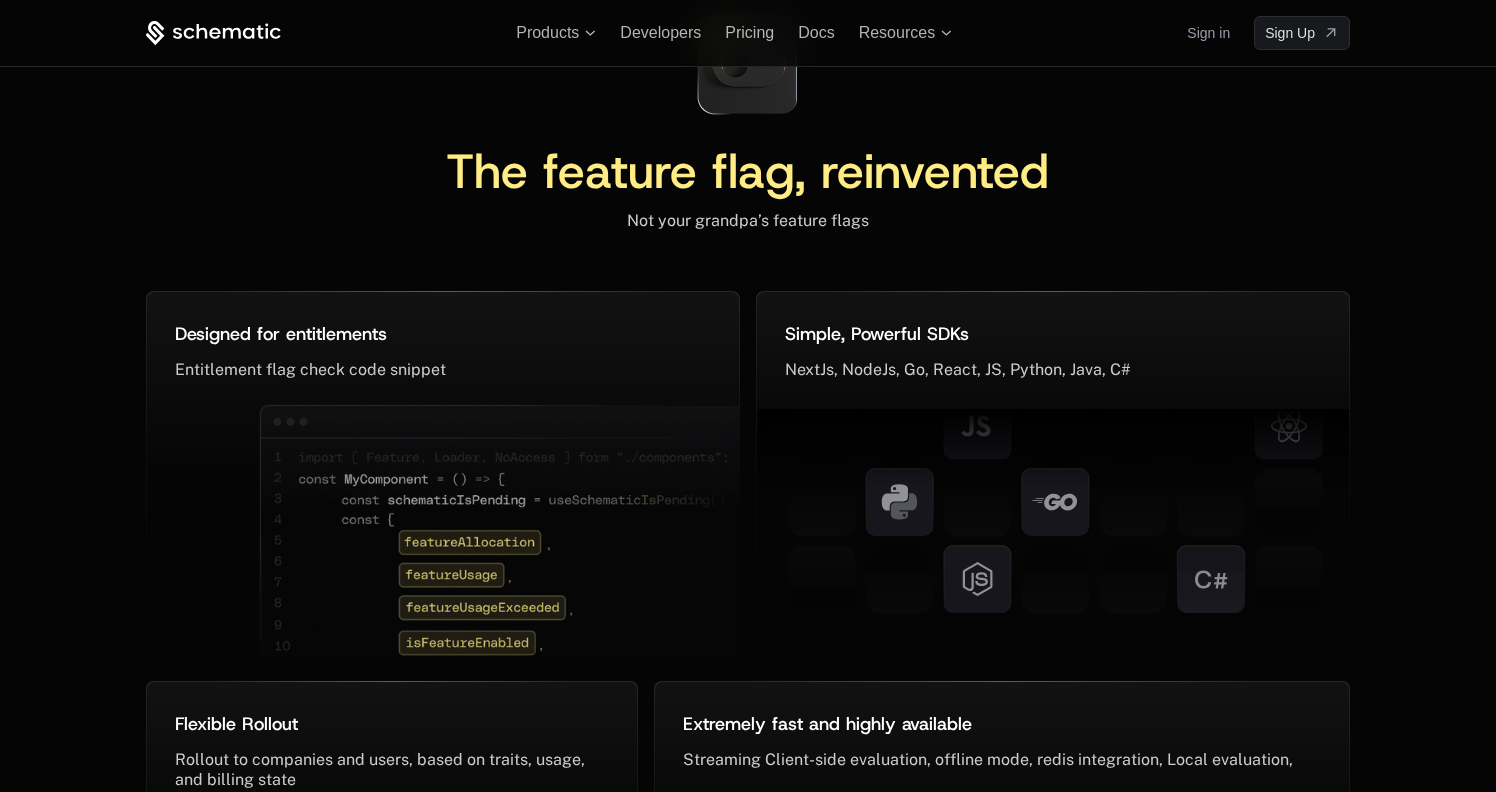 scroll, scrollTop: 9278, scrollLeft: 0, axis: vertical 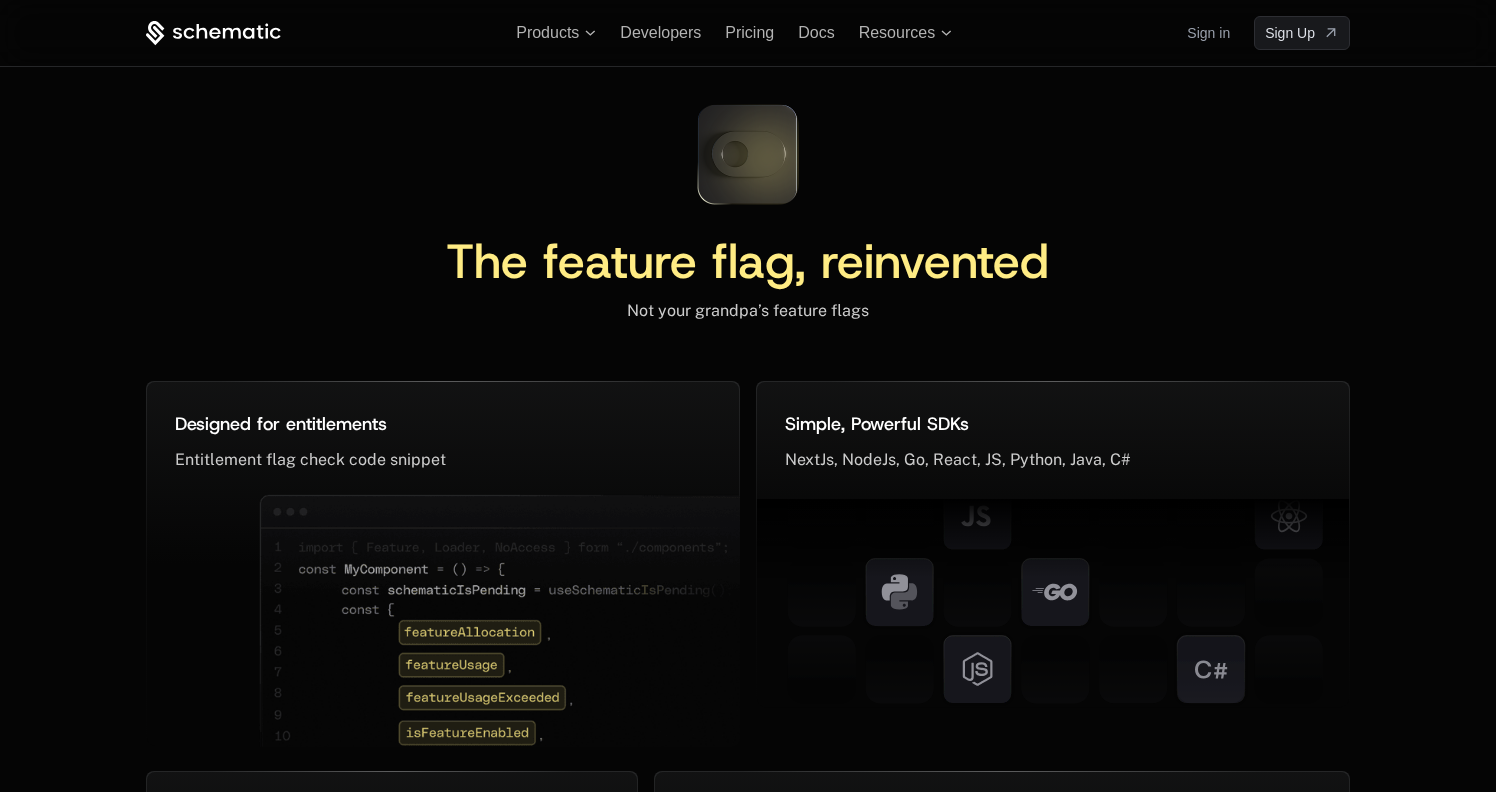 click on "Products Developers Pricing Docs Resources Sign in Sign Up" at bounding box center [748, 33] 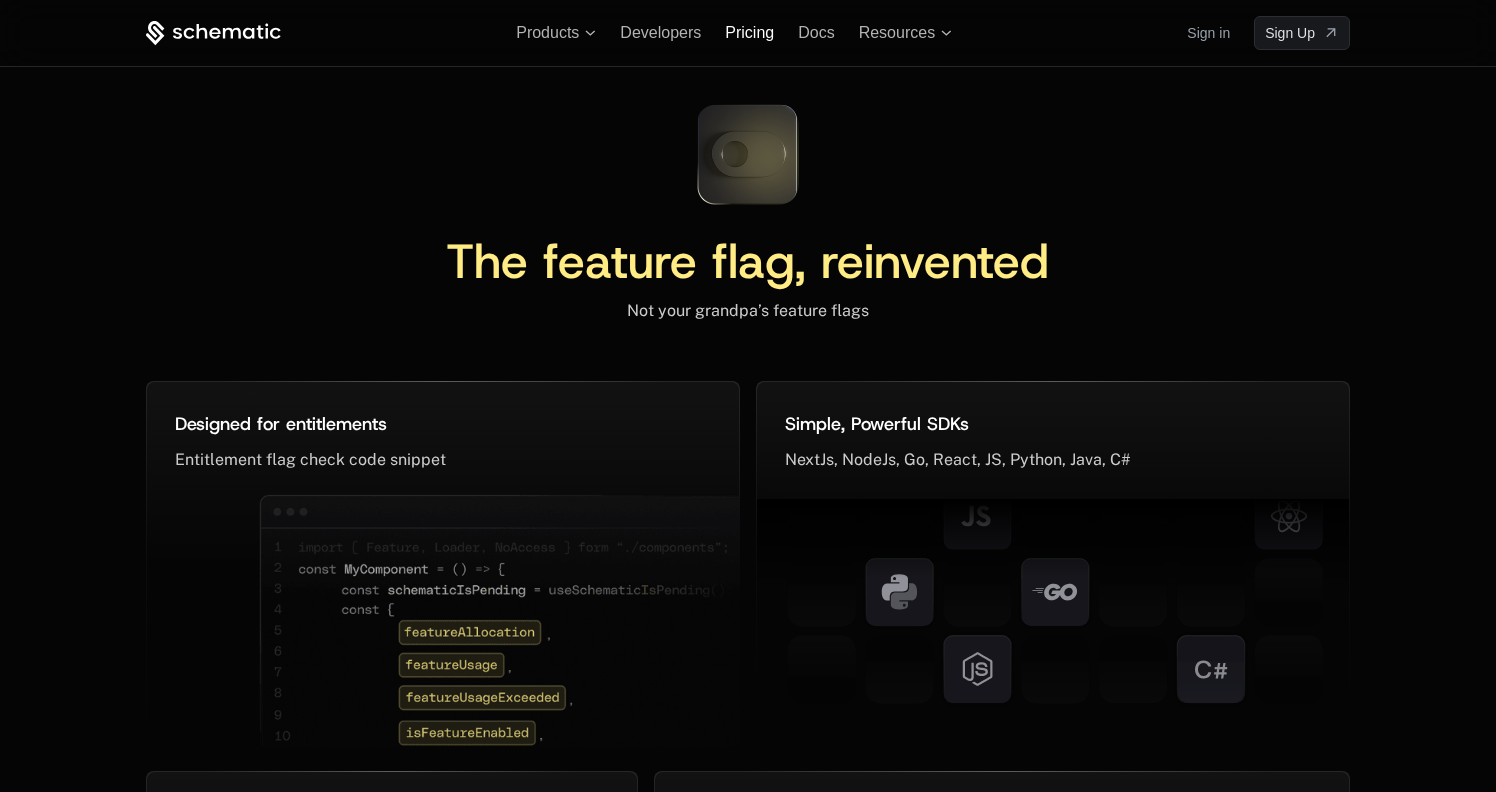 click on "Pricing" at bounding box center [749, 32] 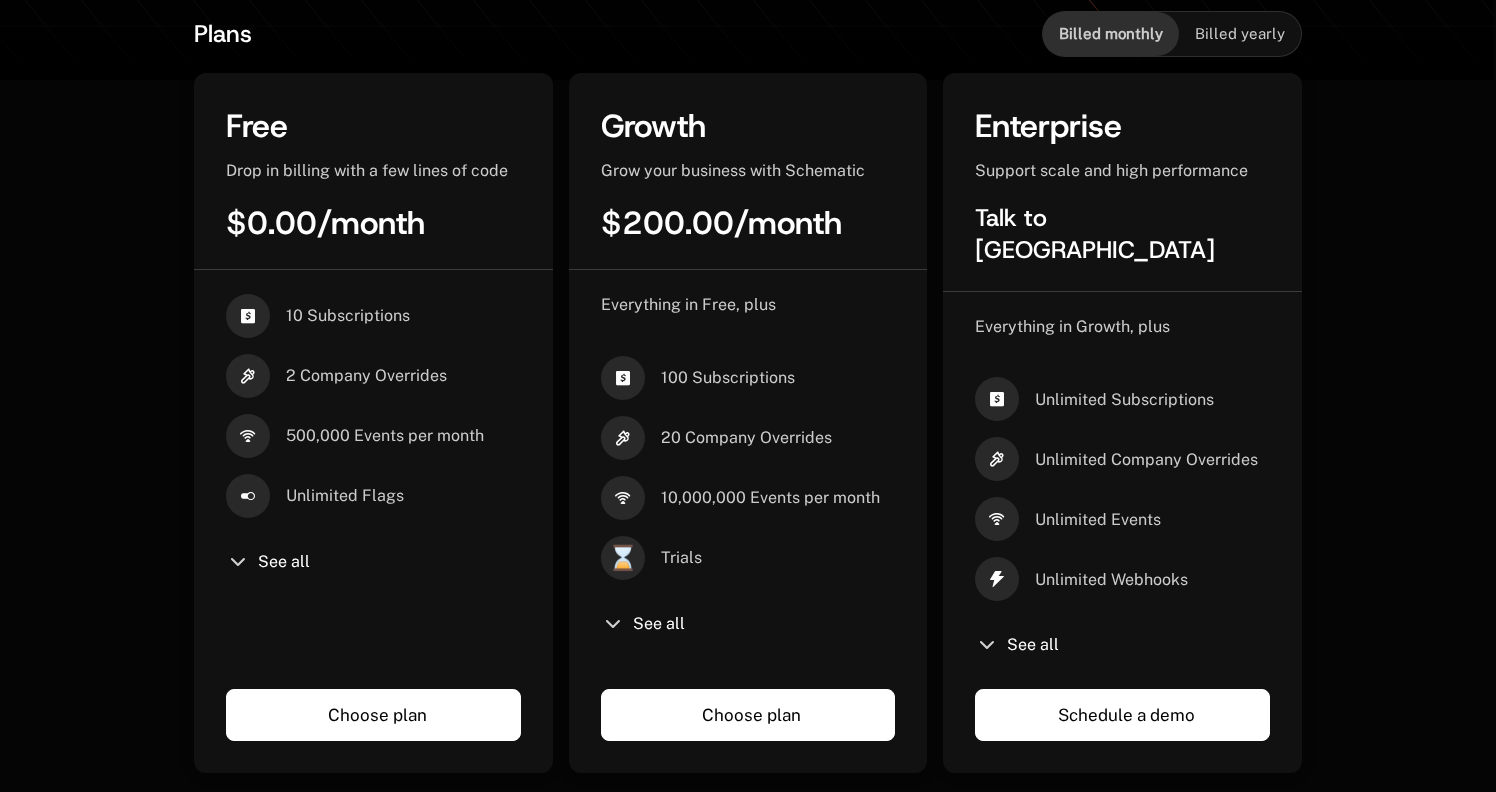 scroll, scrollTop: 491, scrollLeft: 0, axis: vertical 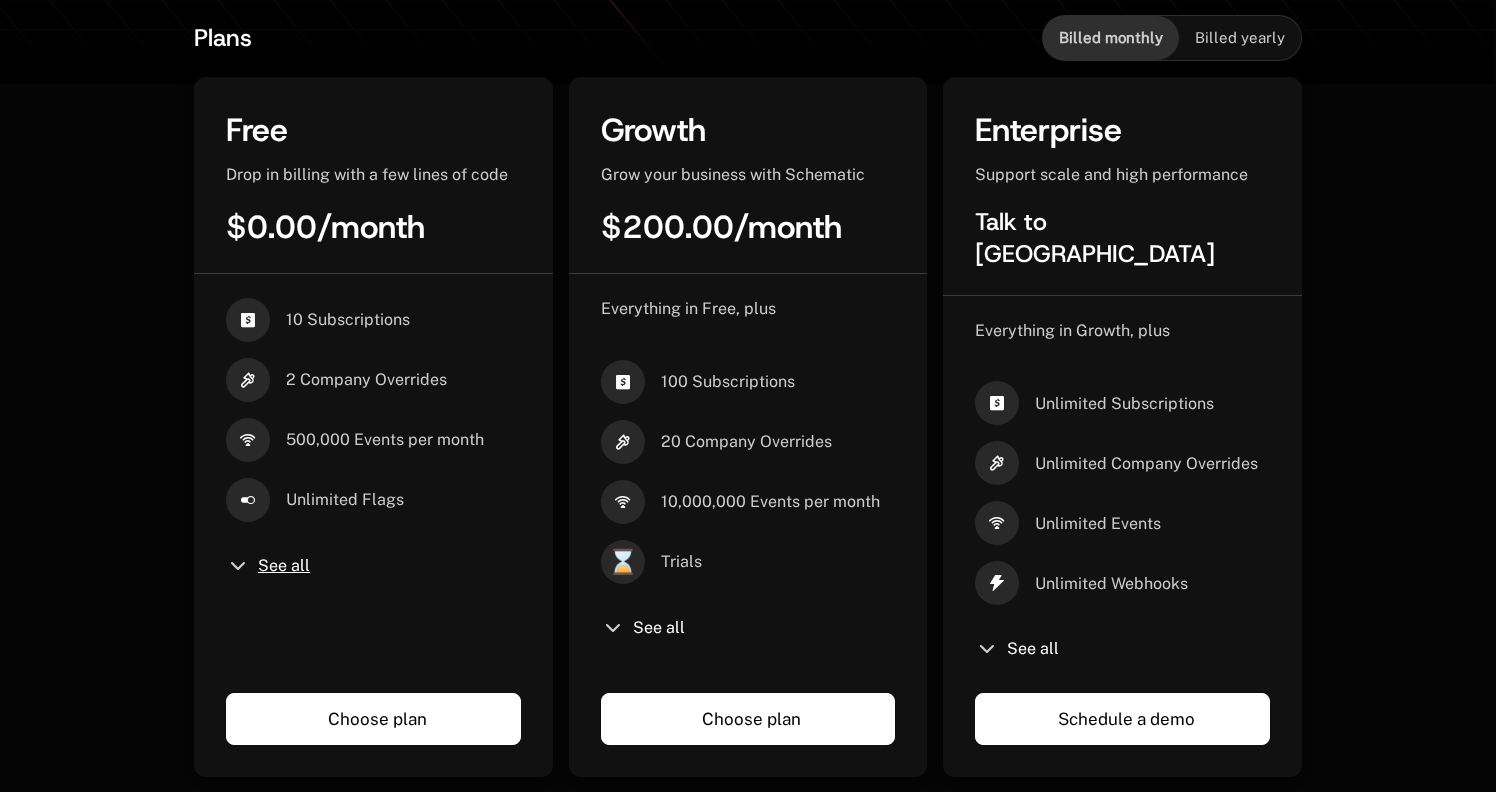 click on "See all" at bounding box center [284, 566] 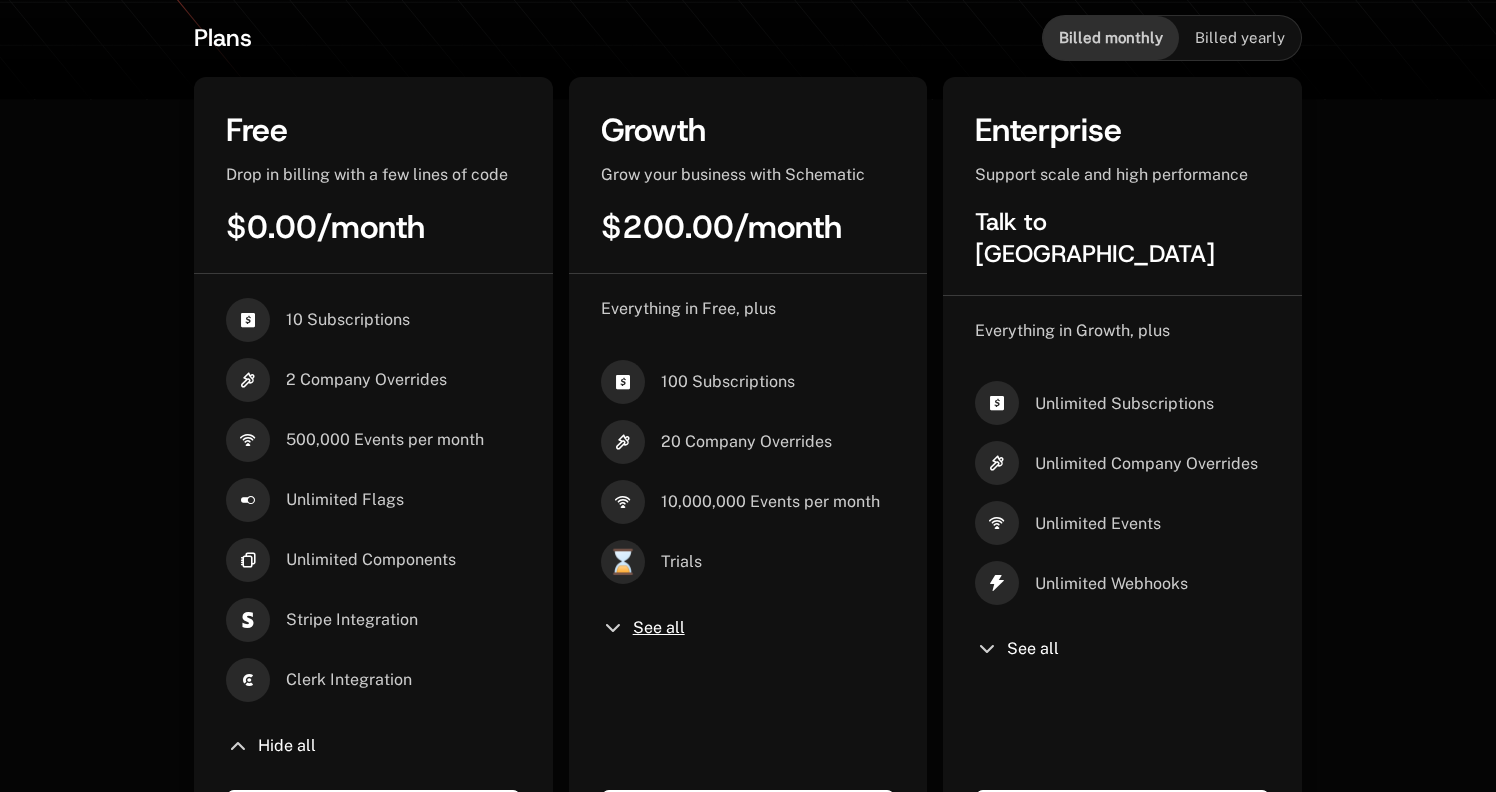click on "See all" at bounding box center [659, 628] 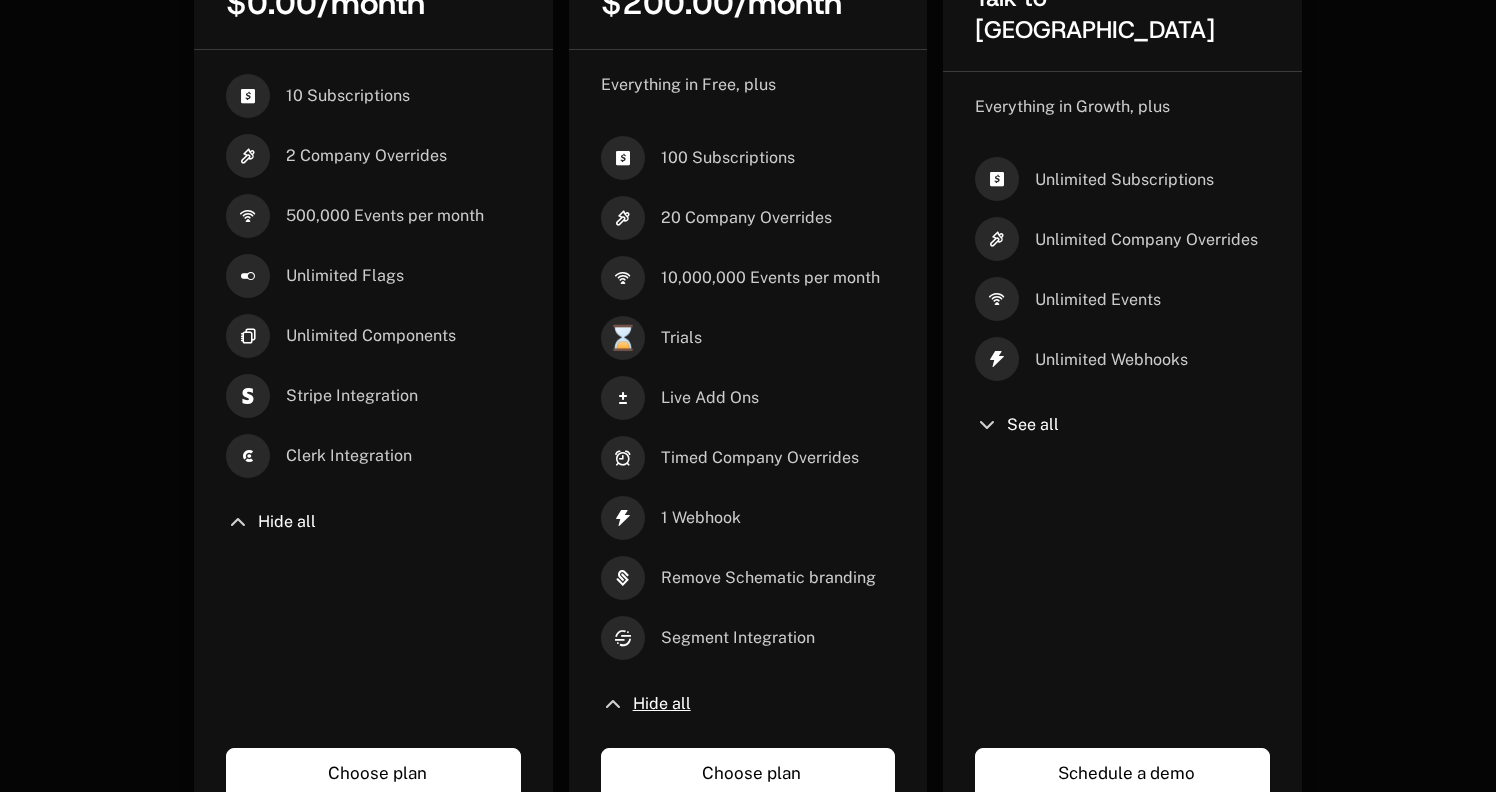 scroll, scrollTop: 724, scrollLeft: 0, axis: vertical 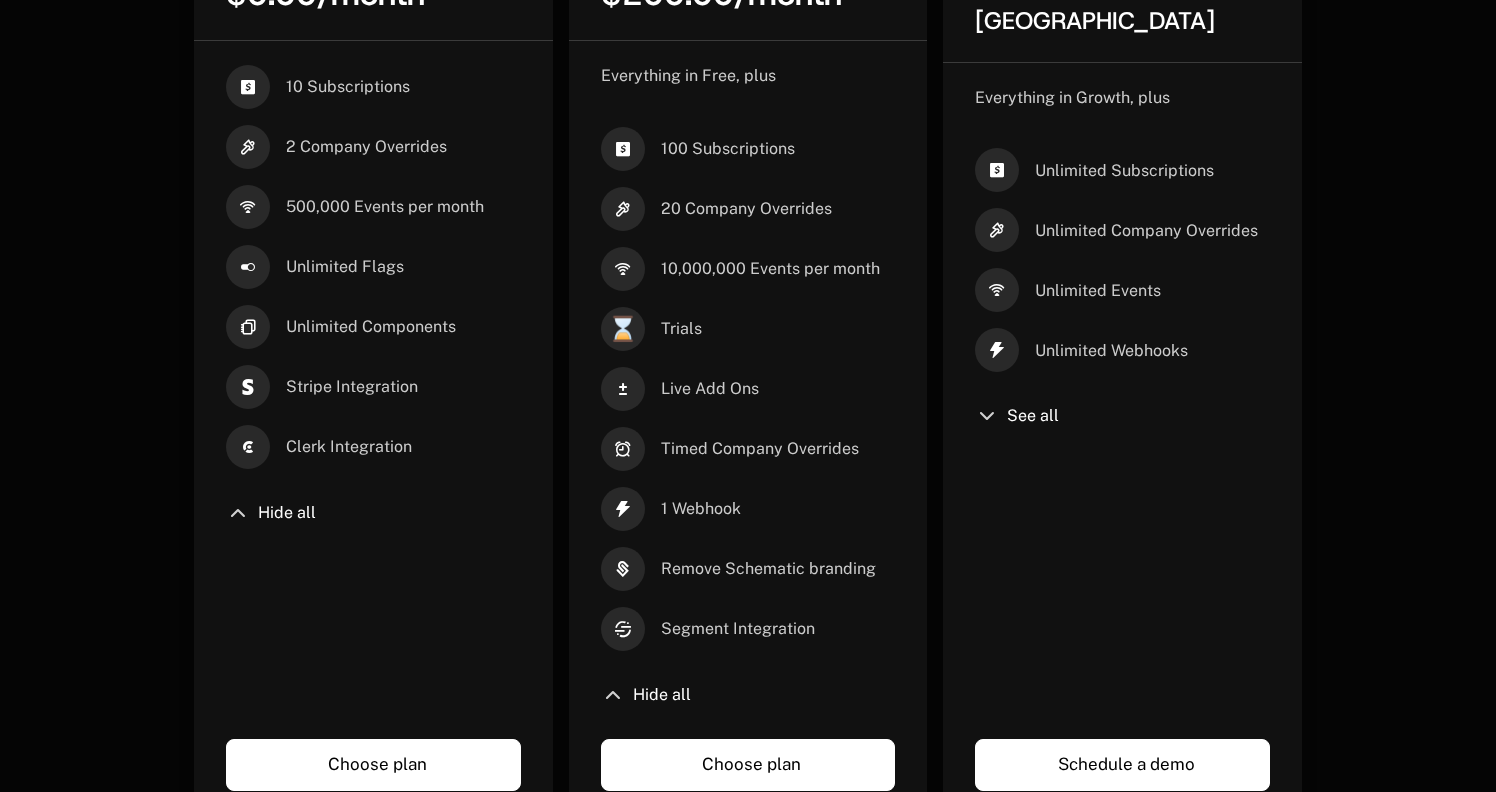 click at bounding box center (248, 447) 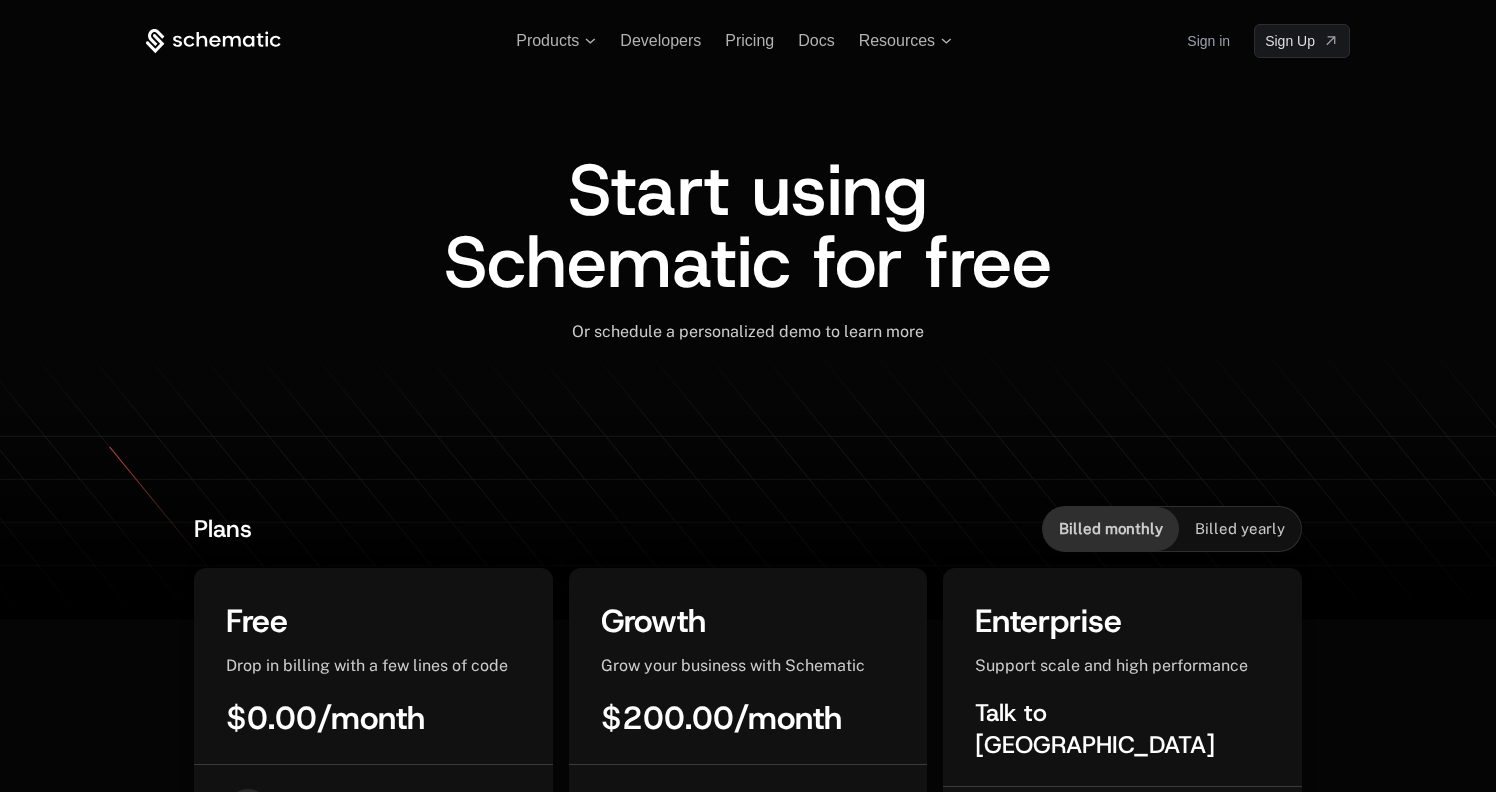 scroll, scrollTop: 0, scrollLeft: 0, axis: both 